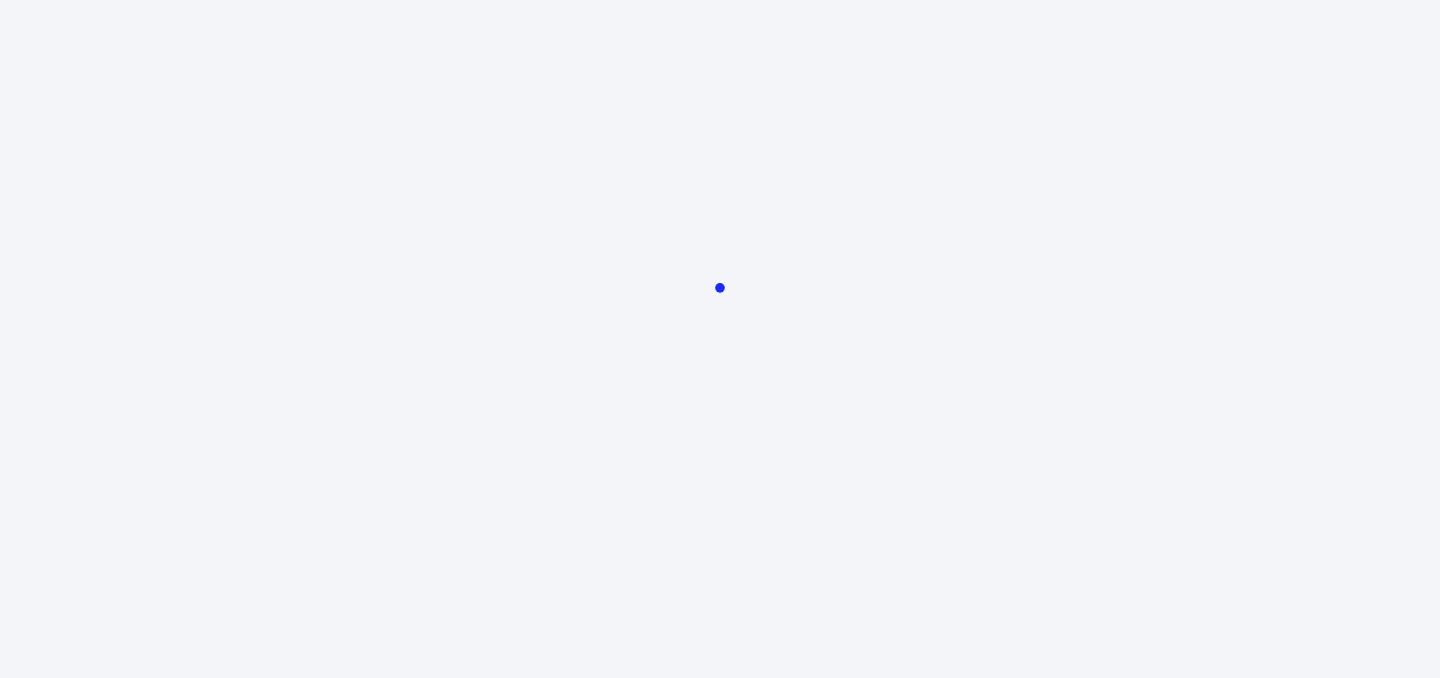 scroll, scrollTop: 0, scrollLeft: 0, axis: both 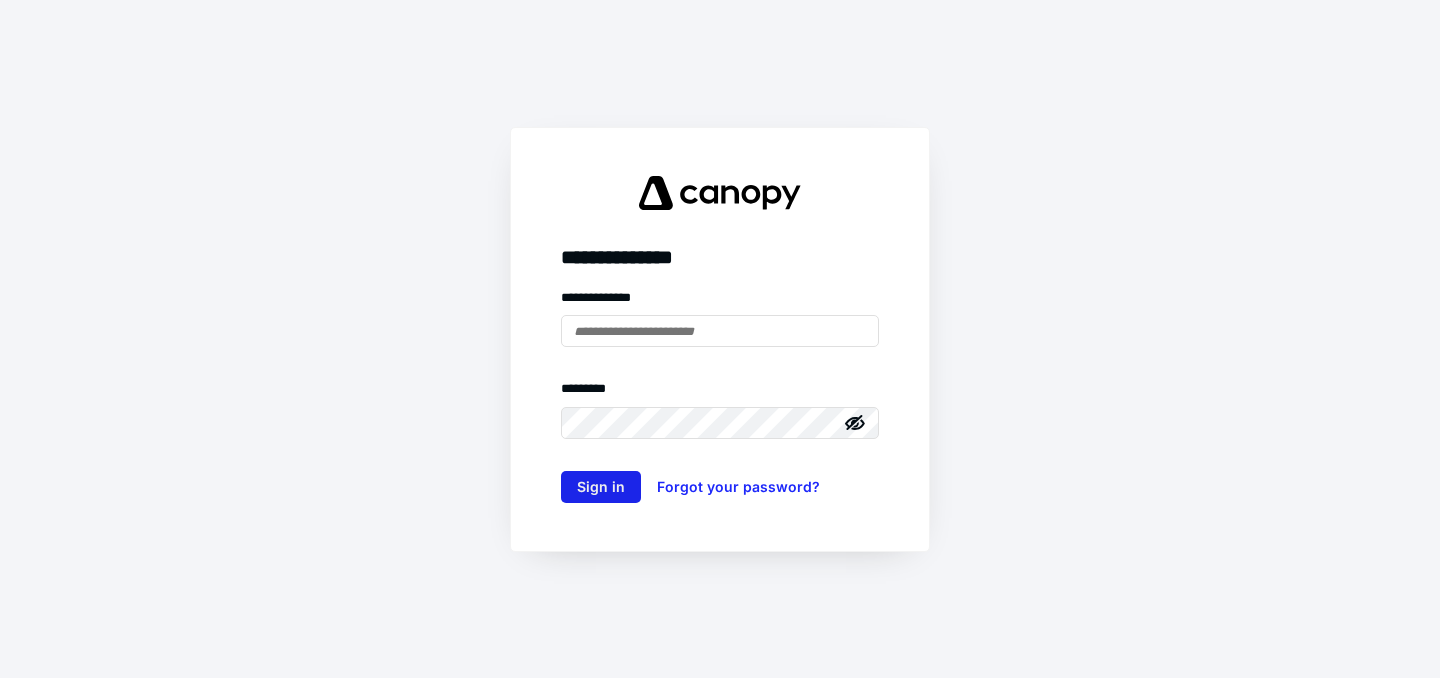 type on "**********" 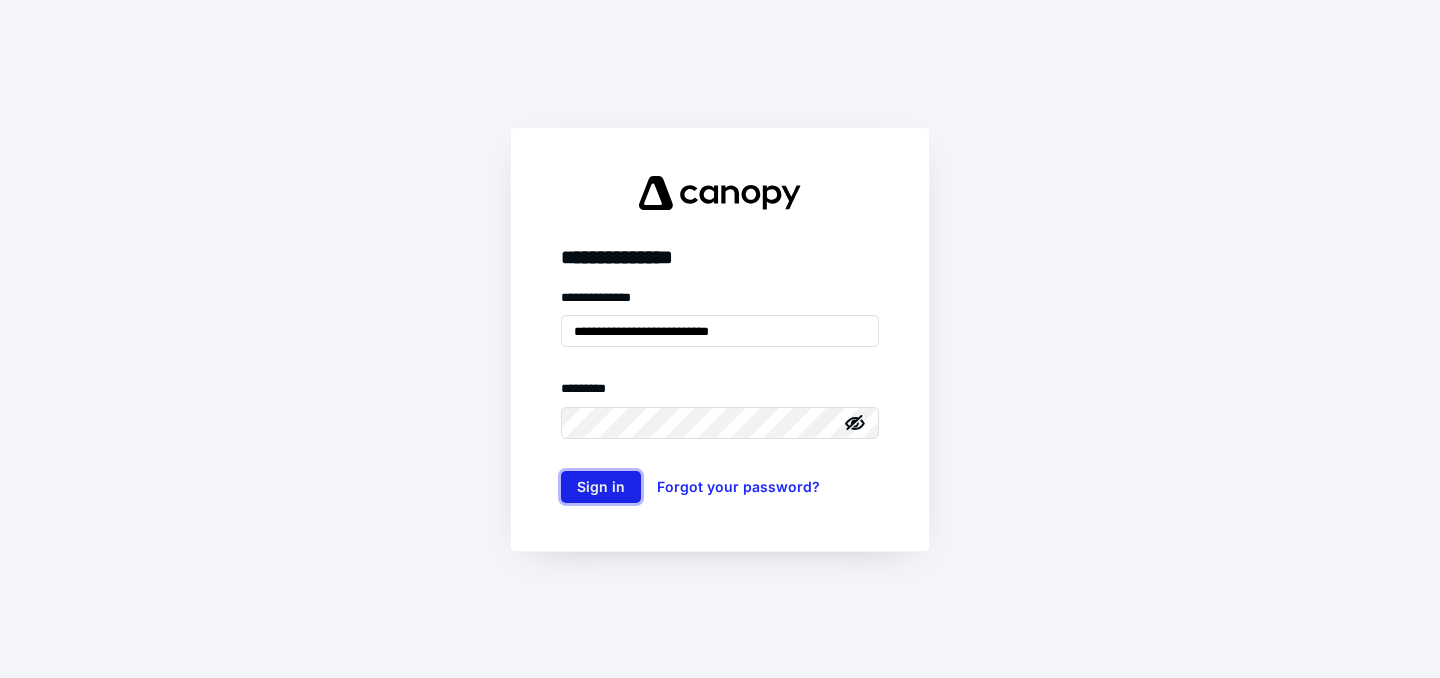click on "Sign in" at bounding box center (601, 487) 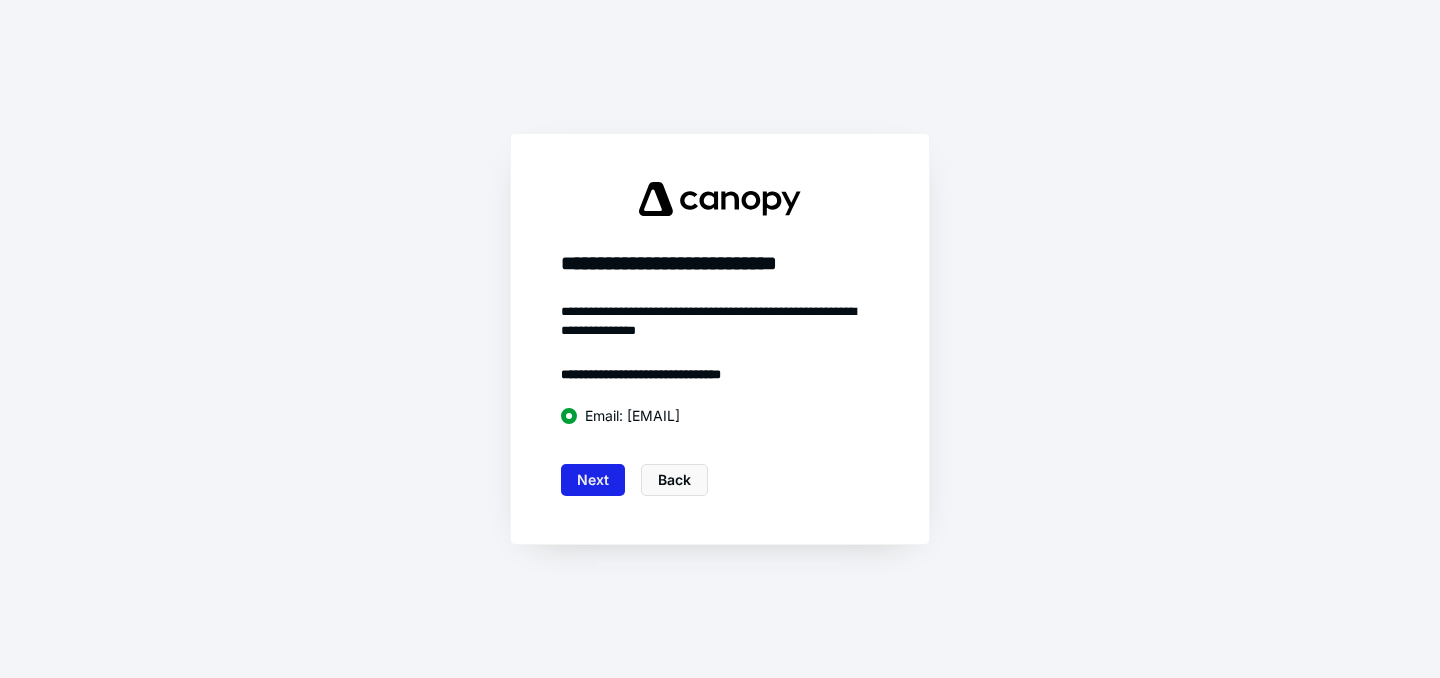 click on "Next" at bounding box center (593, 480) 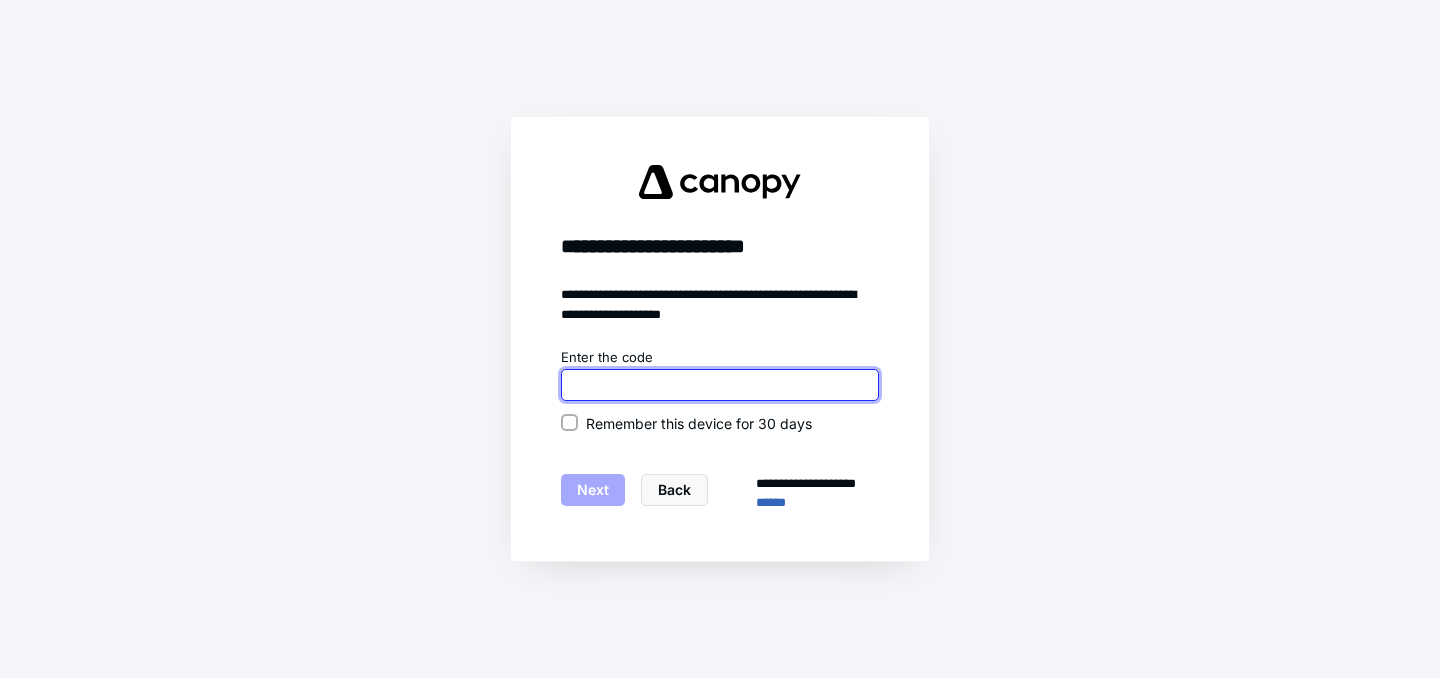 click at bounding box center [720, 385] 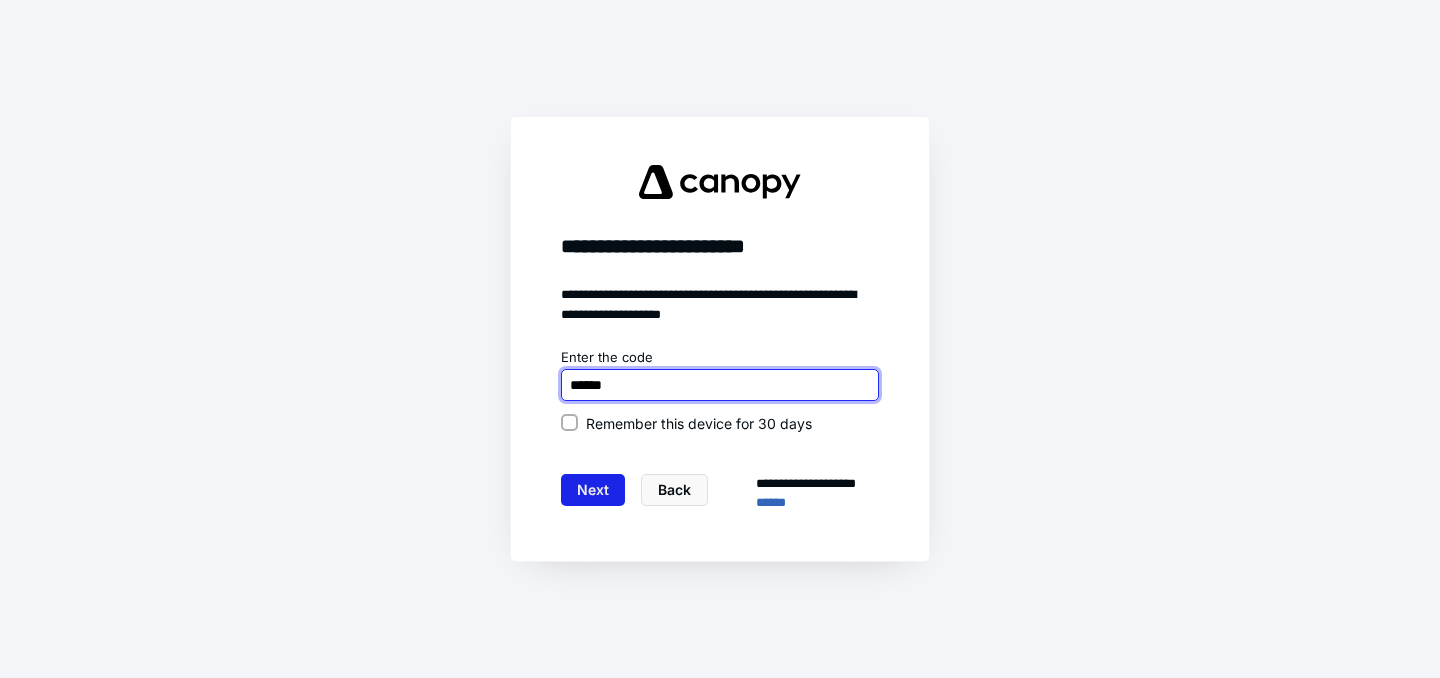type on "******" 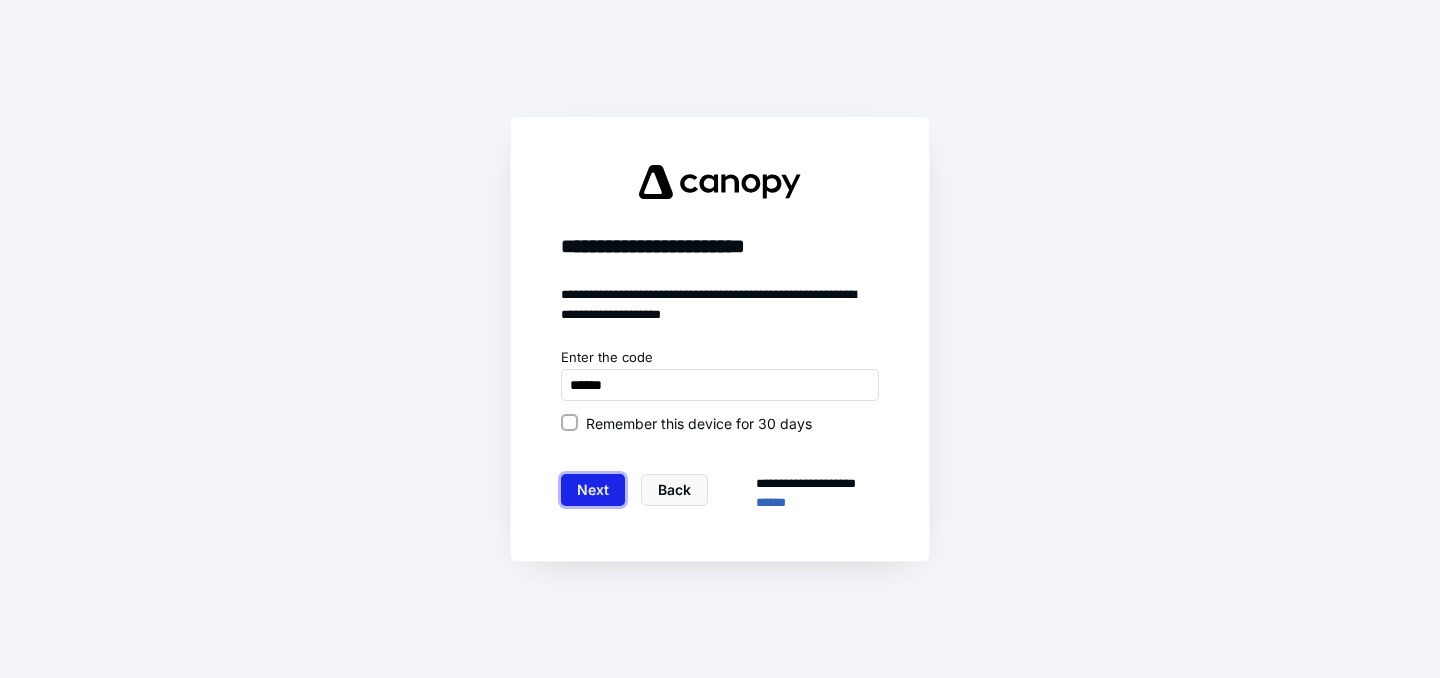 click on "Next" at bounding box center (593, 490) 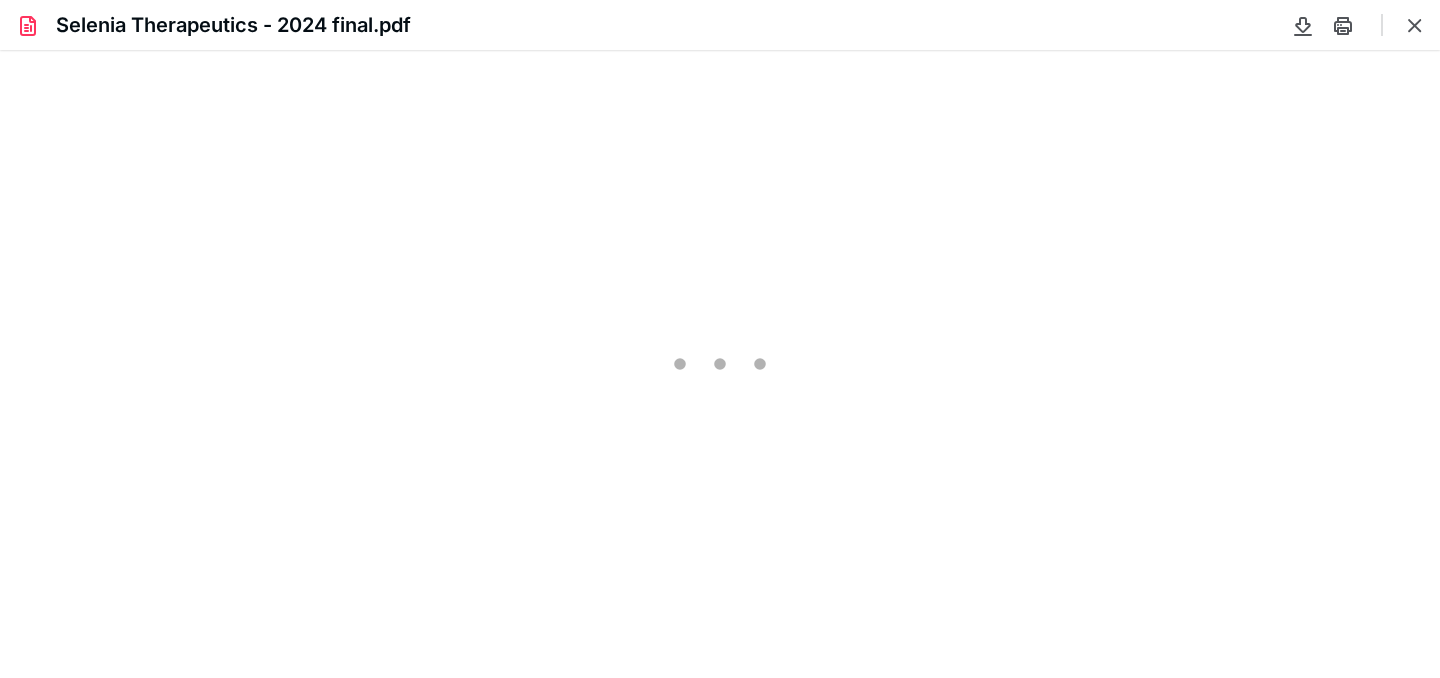 scroll, scrollTop: 0, scrollLeft: 0, axis: both 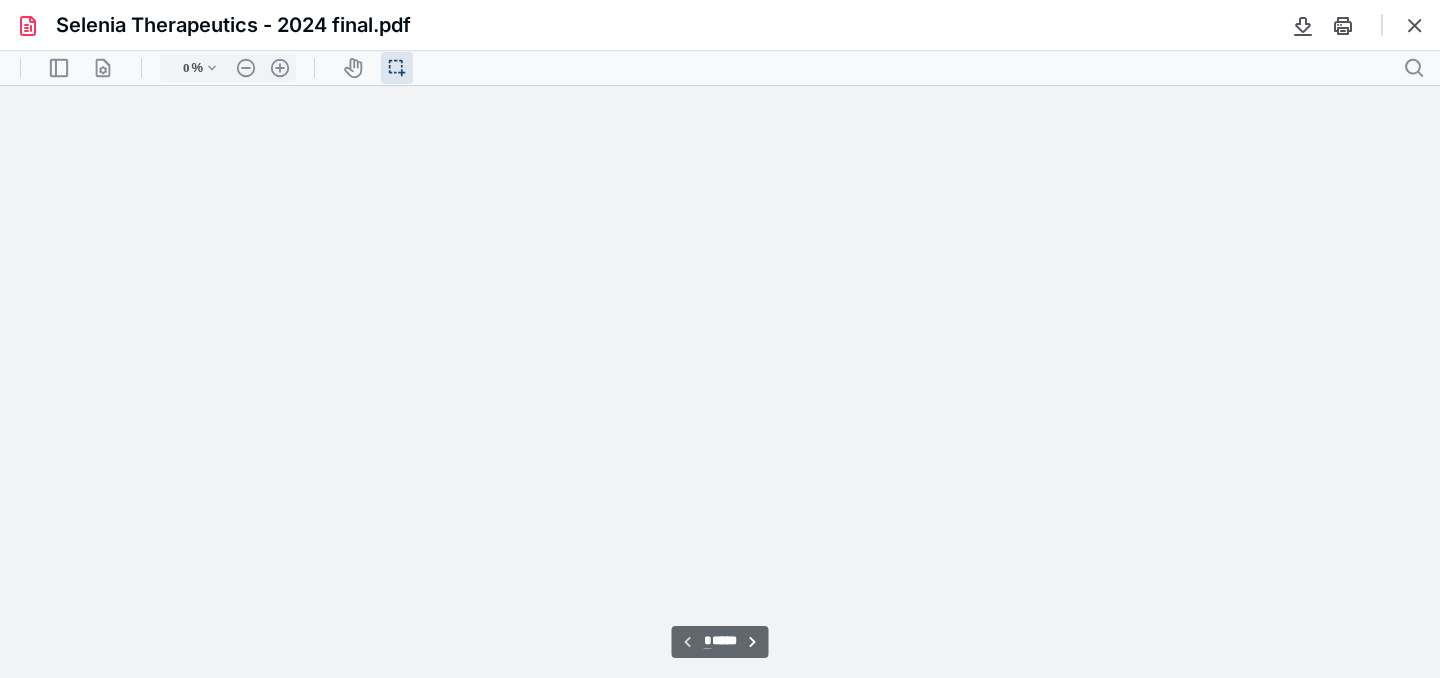 type on "74" 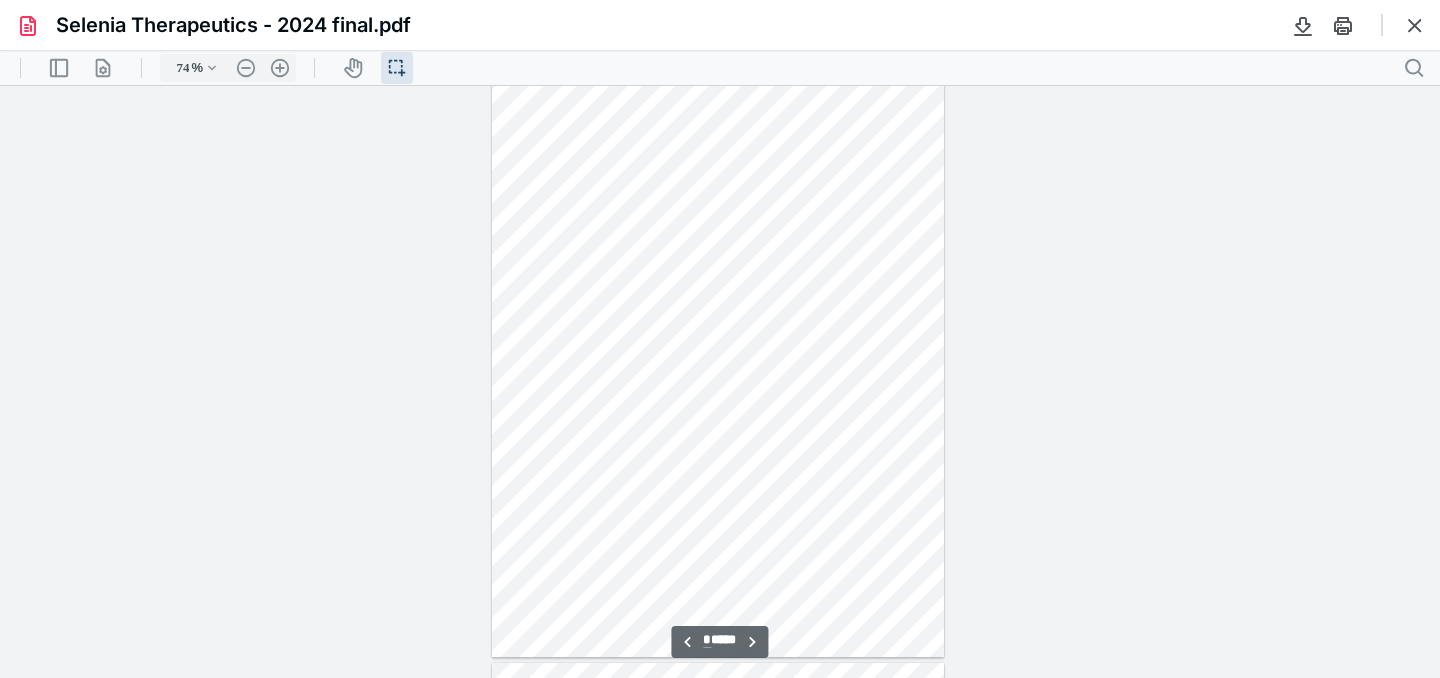 scroll, scrollTop: 2080, scrollLeft: 0, axis: vertical 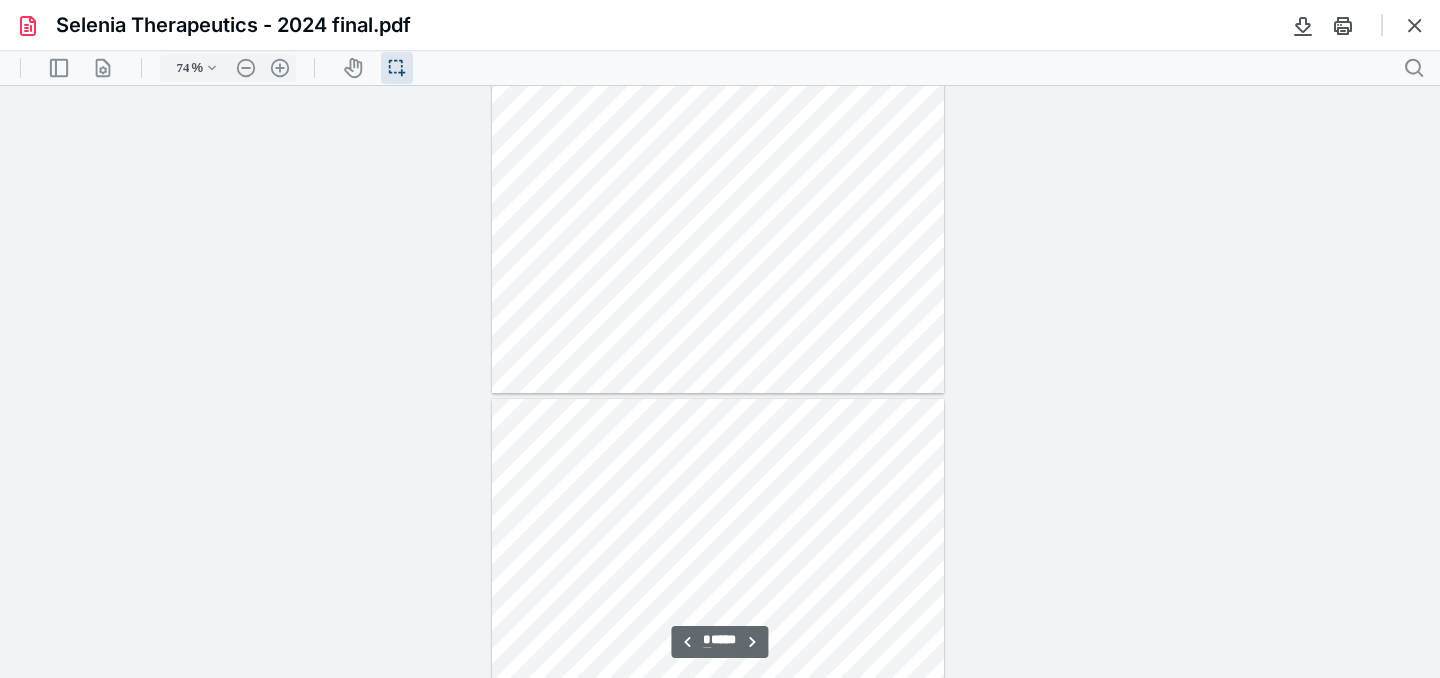 type on "*" 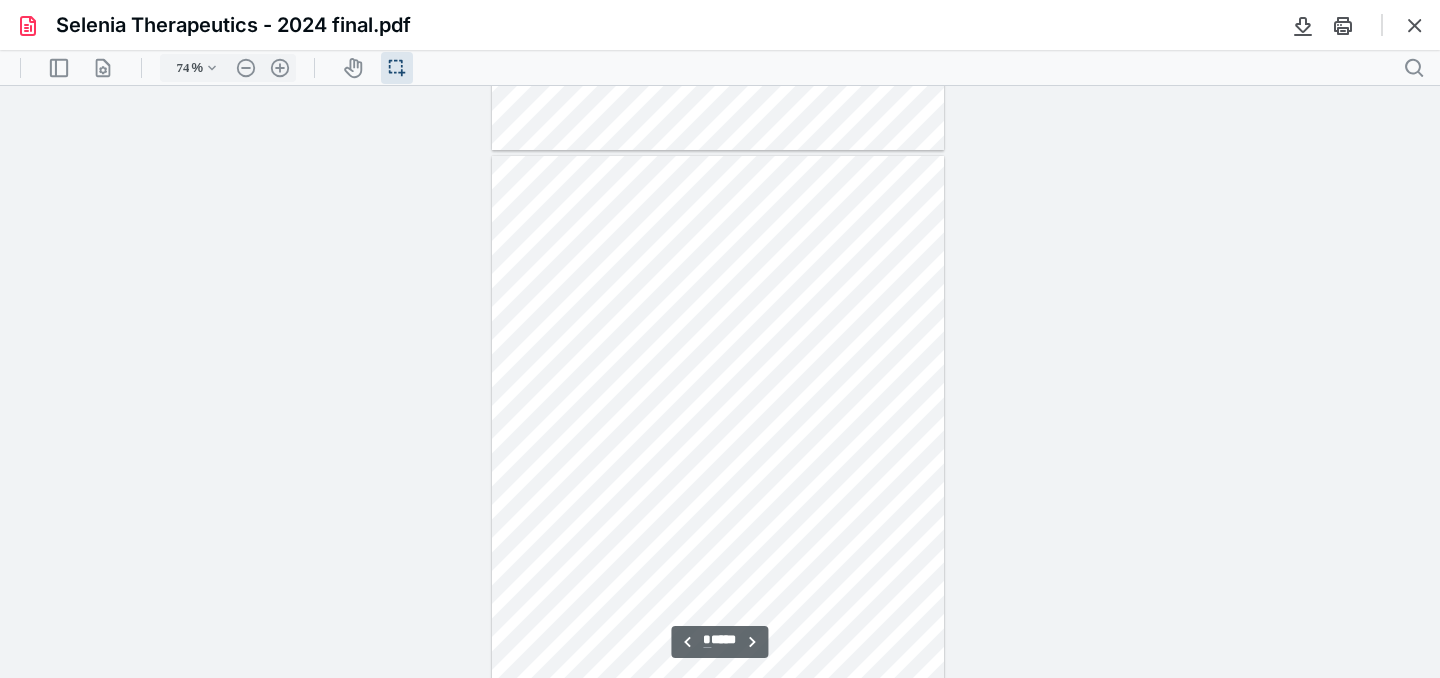scroll, scrollTop: 3494, scrollLeft: 0, axis: vertical 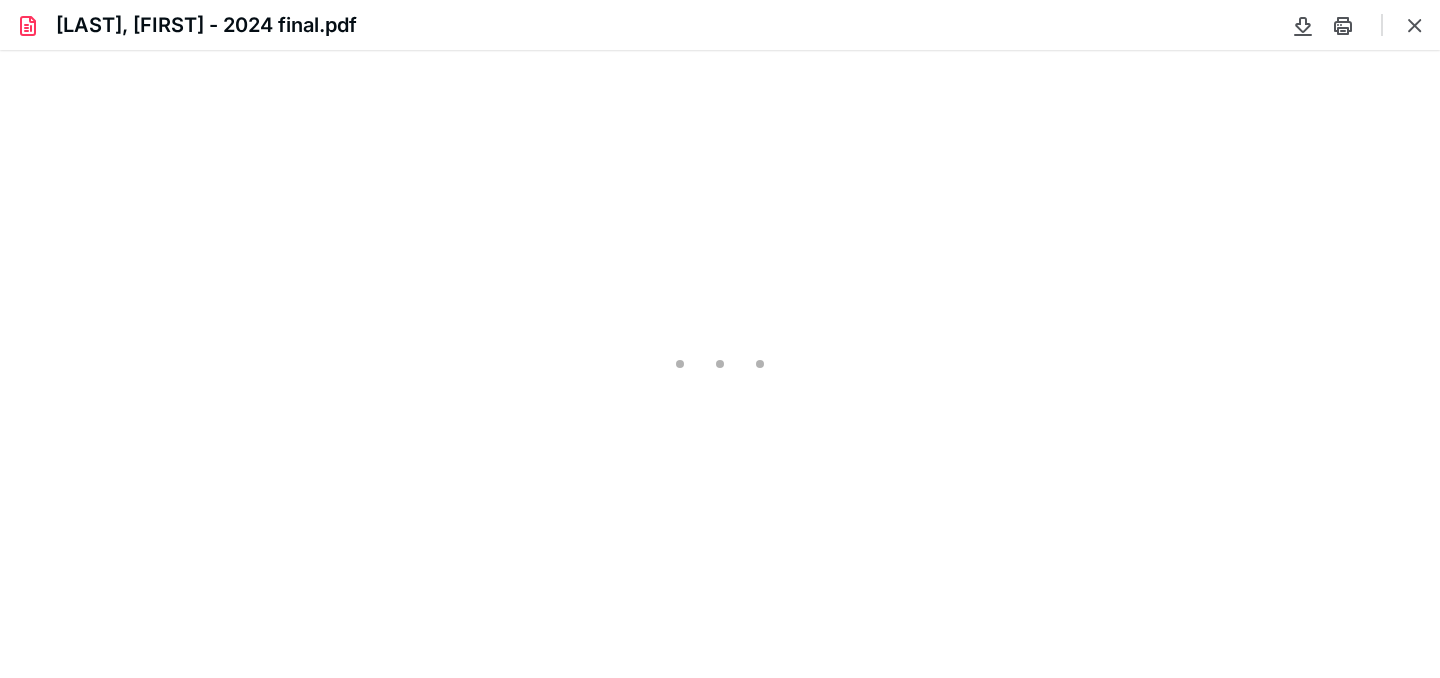 type on "74" 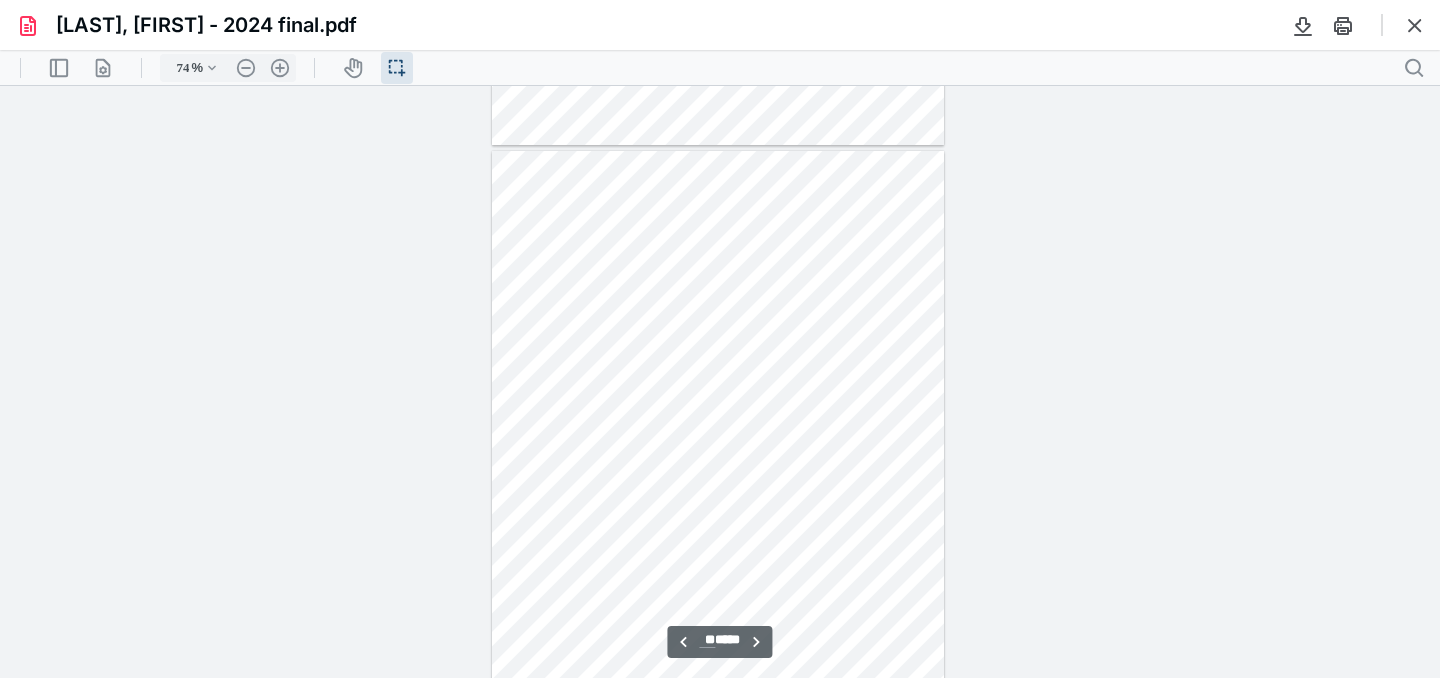 scroll, scrollTop: 9465, scrollLeft: 0, axis: vertical 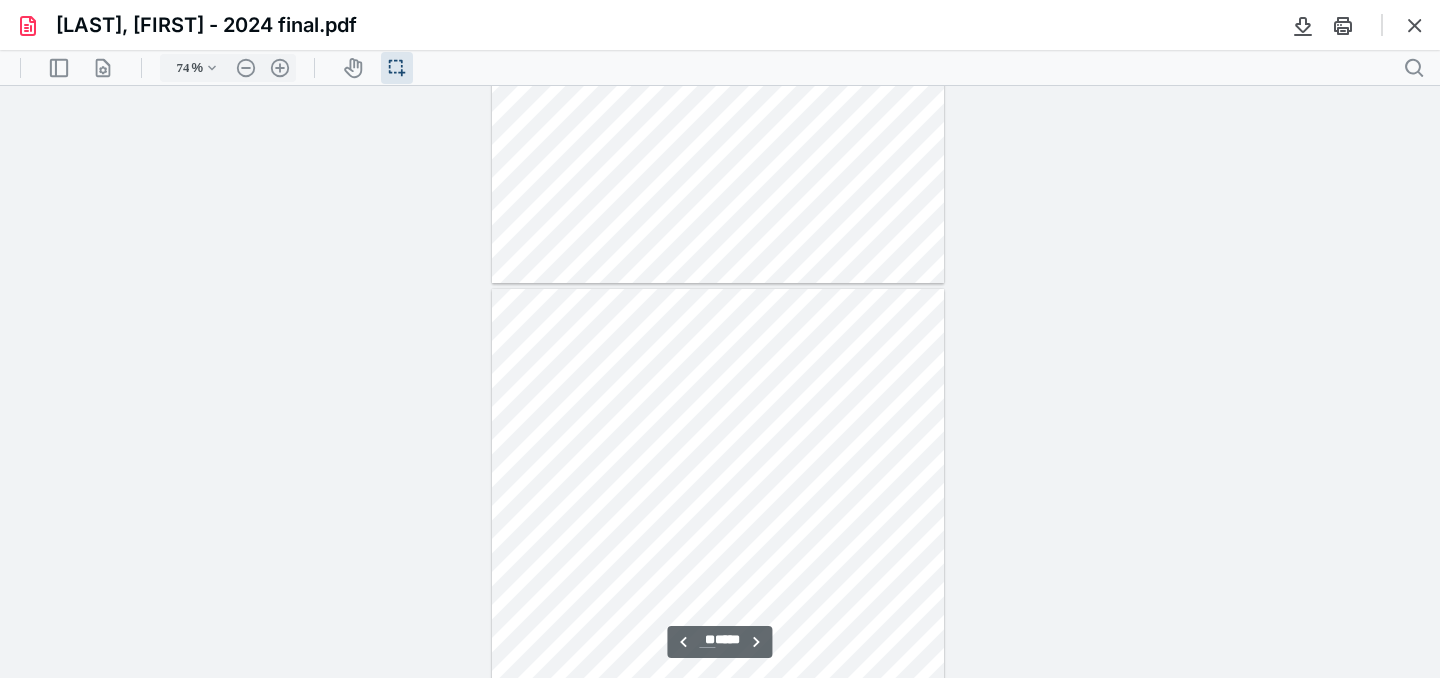 type on "**" 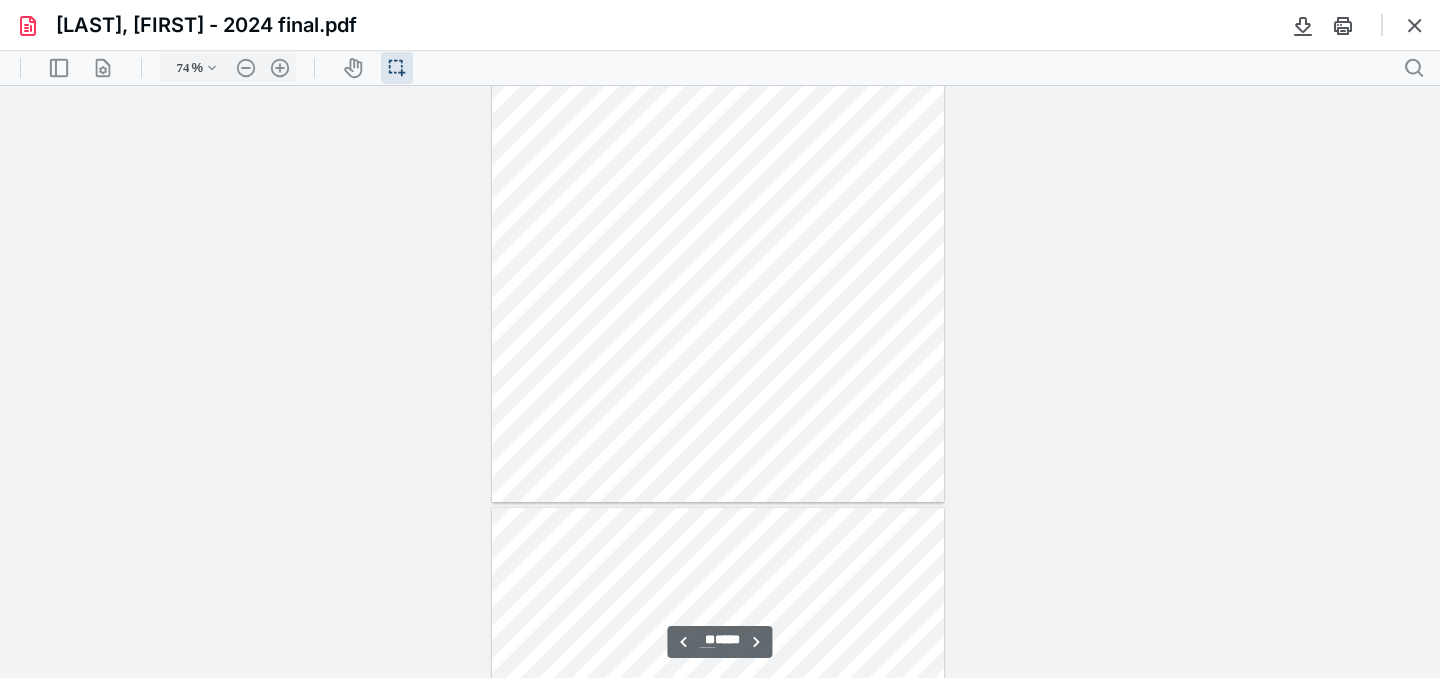 scroll, scrollTop: 9049, scrollLeft: 0, axis: vertical 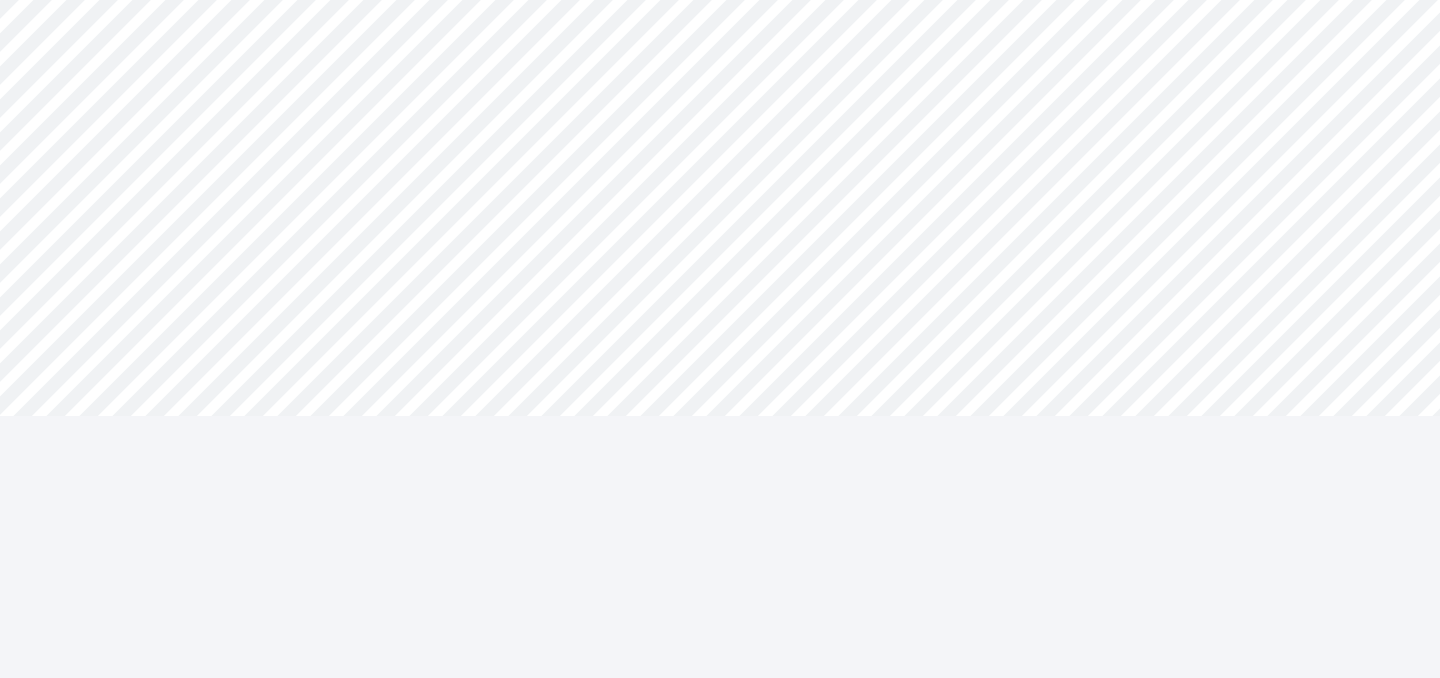 click on "**********" at bounding box center [720, 258] 